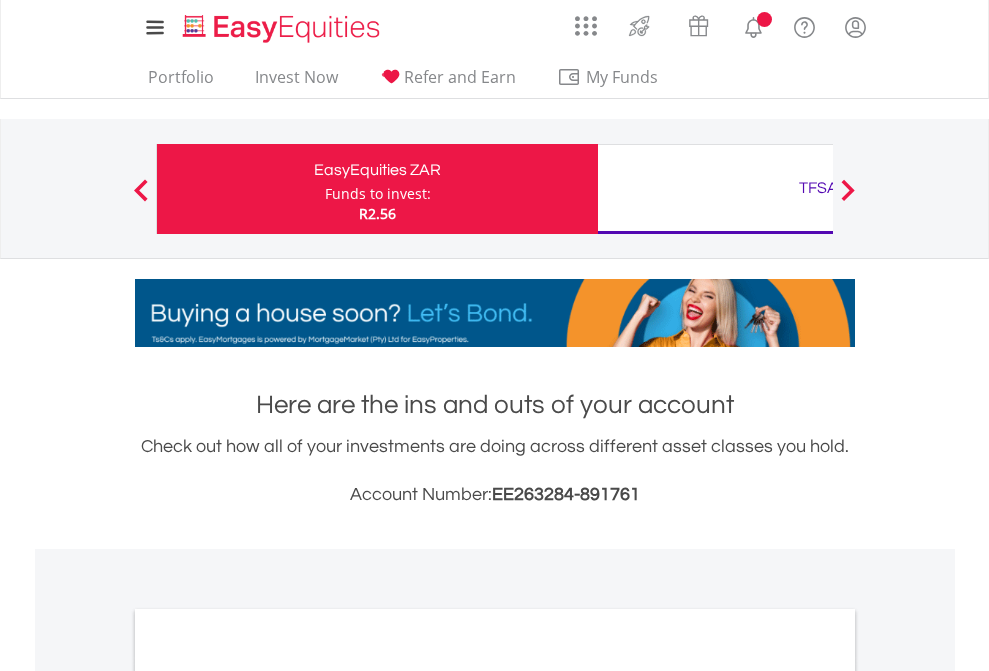 scroll, scrollTop: 0, scrollLeft: 0, axis: both 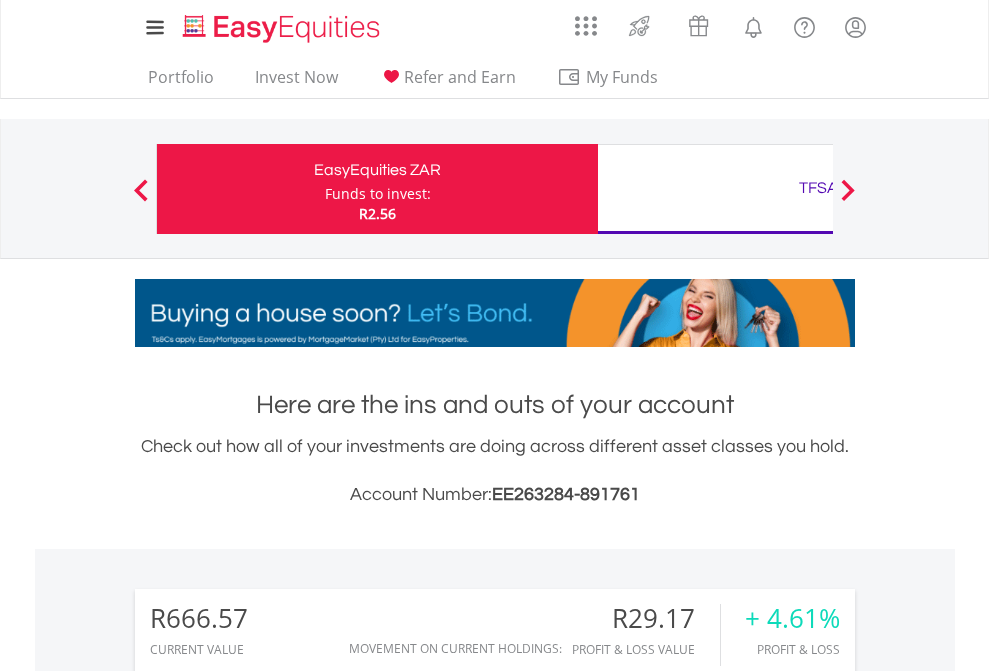 click on "Funds to invest:" at bounding box center [378, 194] 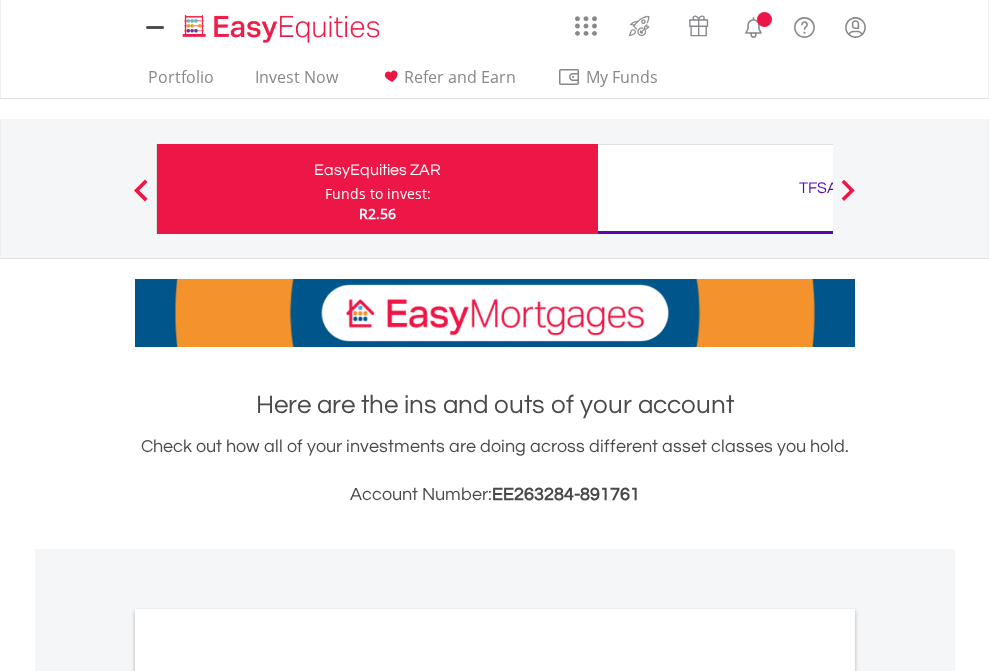 scroll, scrollTop: 0, scrollLeft: 0, axis: both 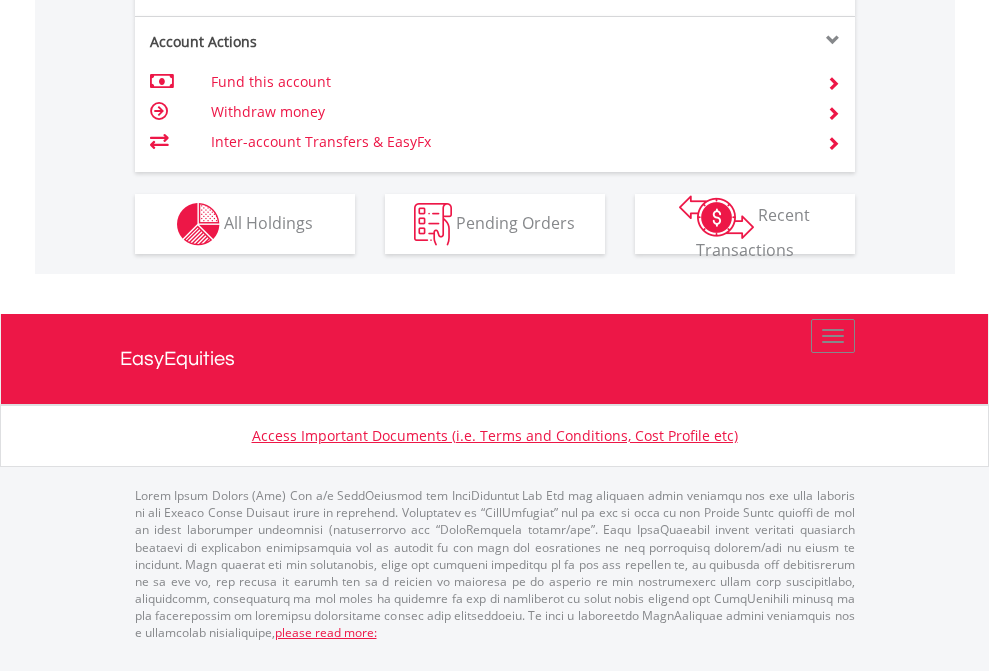 click on "Investment types" at bounding box center [706, -337] 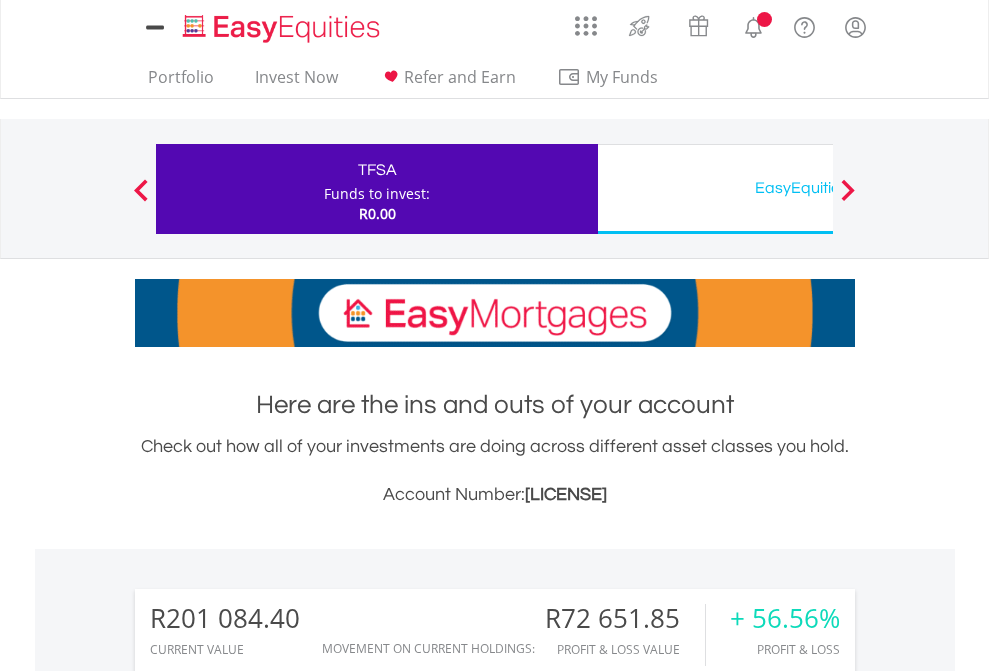 scroll, scrollTop: 0, scrollLeft: 0, axis: both 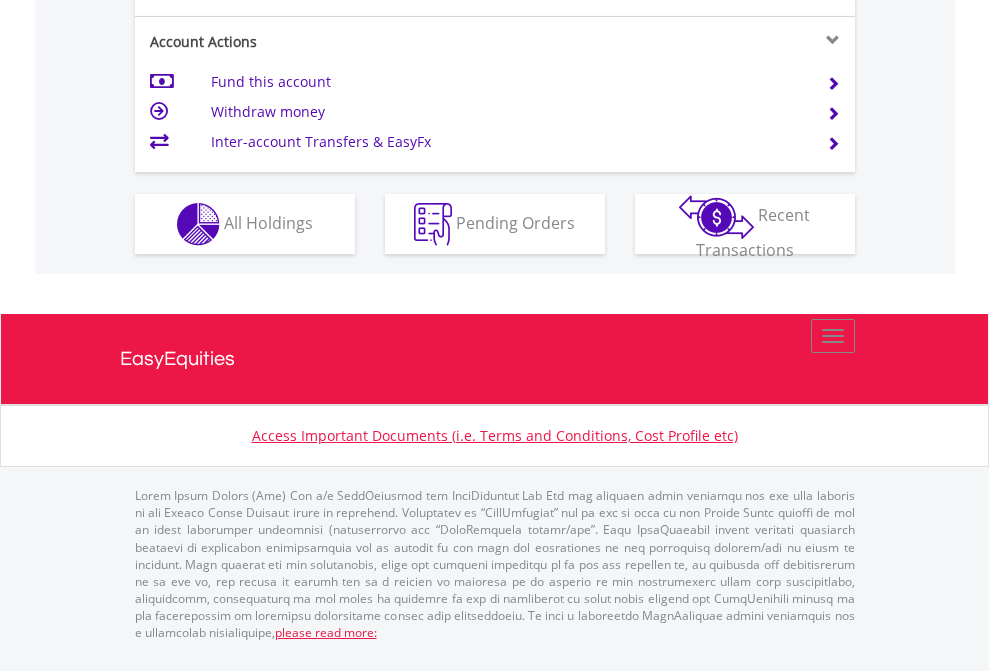 click on "Investment types" at bounding box center (706, -337) 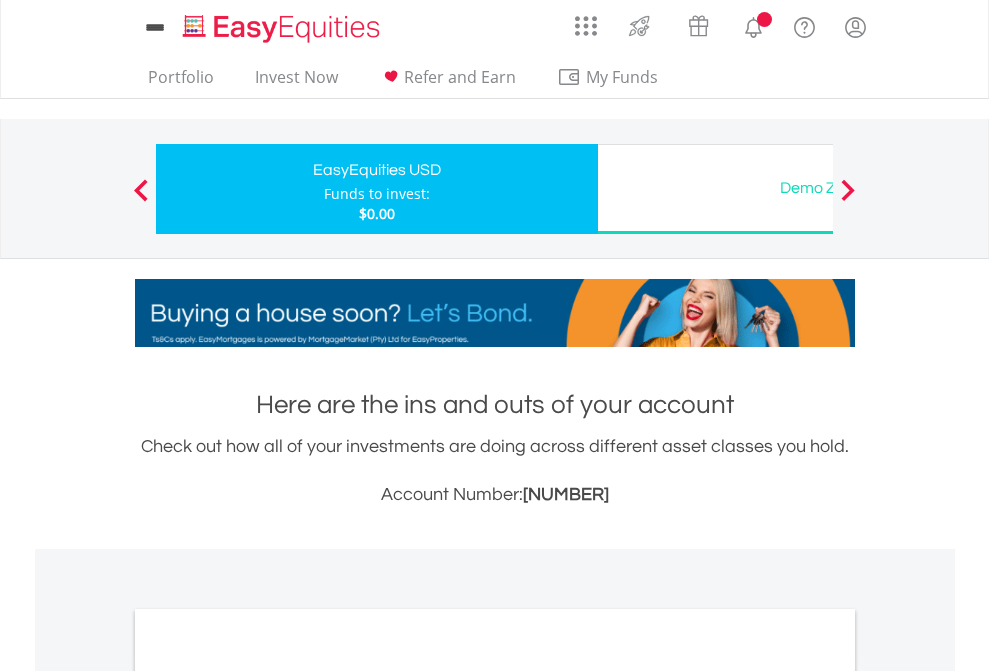 scroll, scrollTop: 0, scrollLeft: 0, axis: both 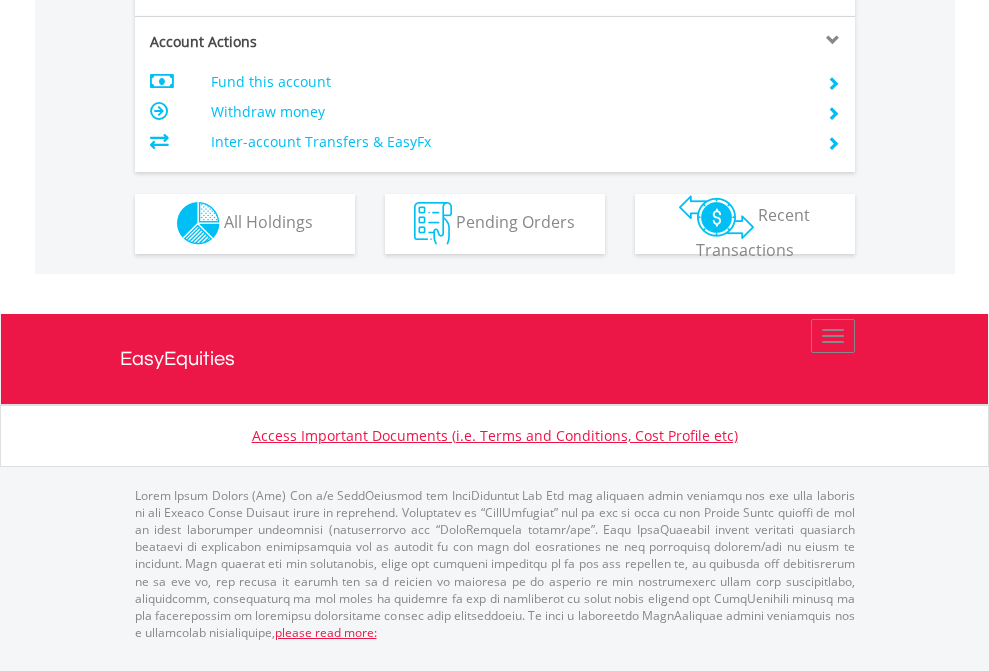 click on "Investment types" at bounding box center [706, -353] 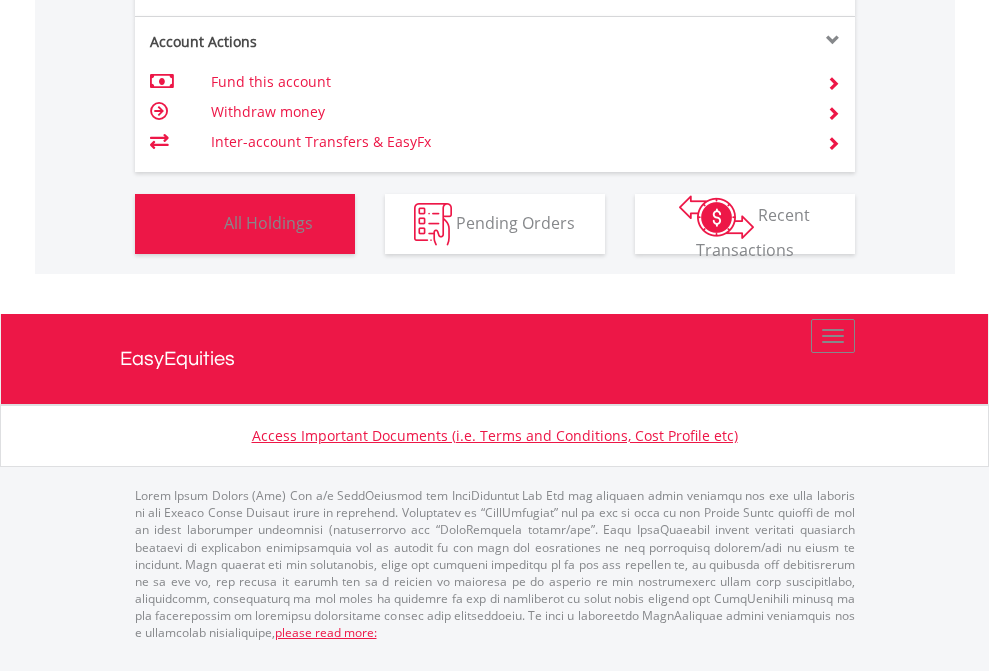 click on "All Holdings" at bounding box center (268, 222) 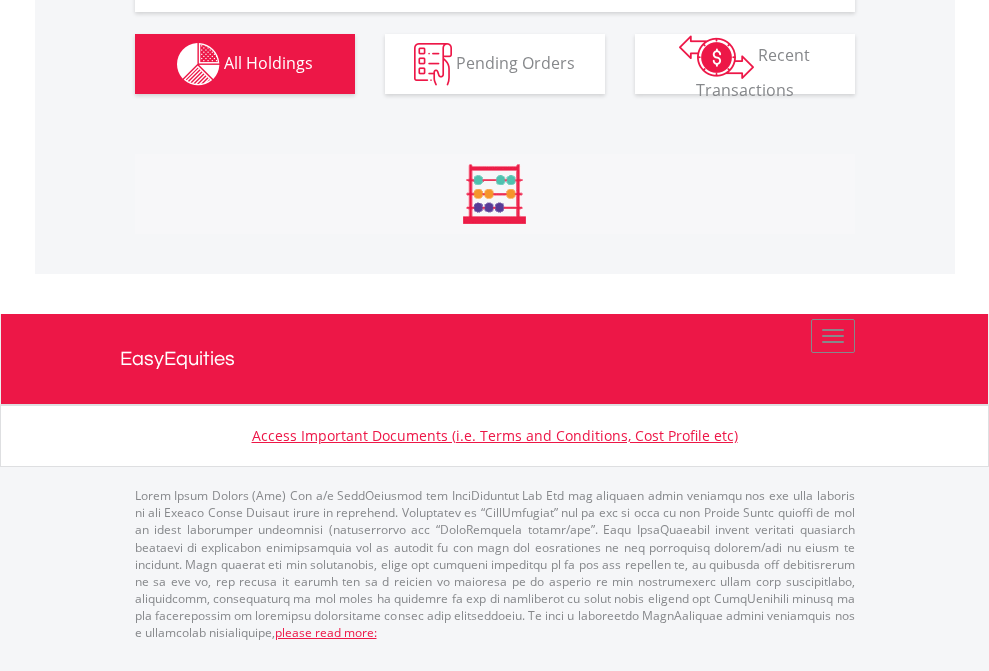 scroll, scrollTop: 2304, scrollLeft: 0, axis: vertical 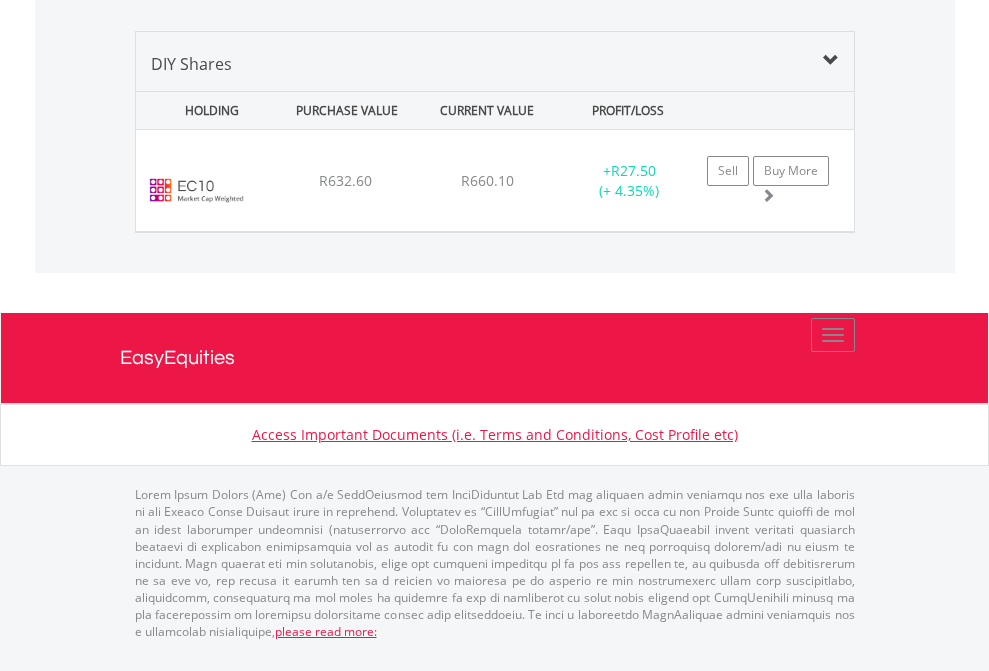 click on "TFSA" at bounding box center [818, -1419] 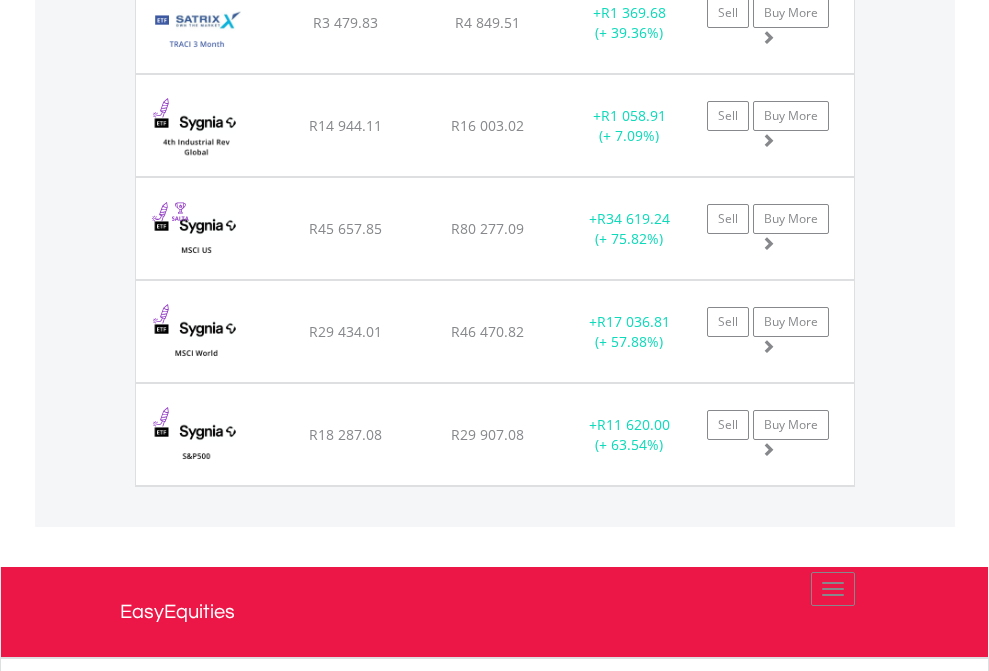 scroll, scrollTop: 2305, scrollLeft: 0, axis: vertical 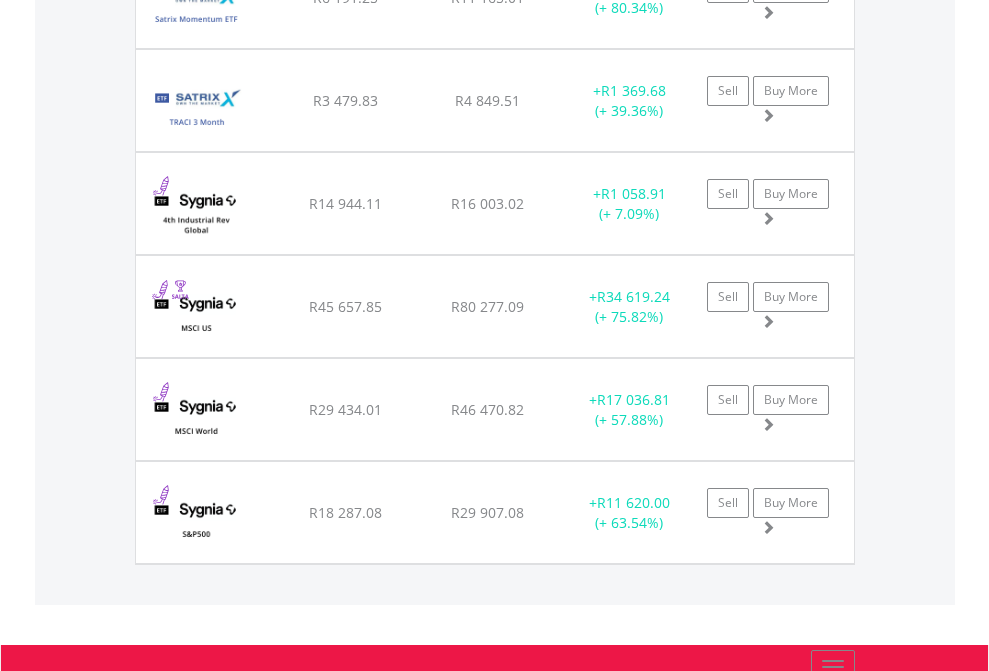 click on "EasyEquities USD" at bounding box center (818, -2117) 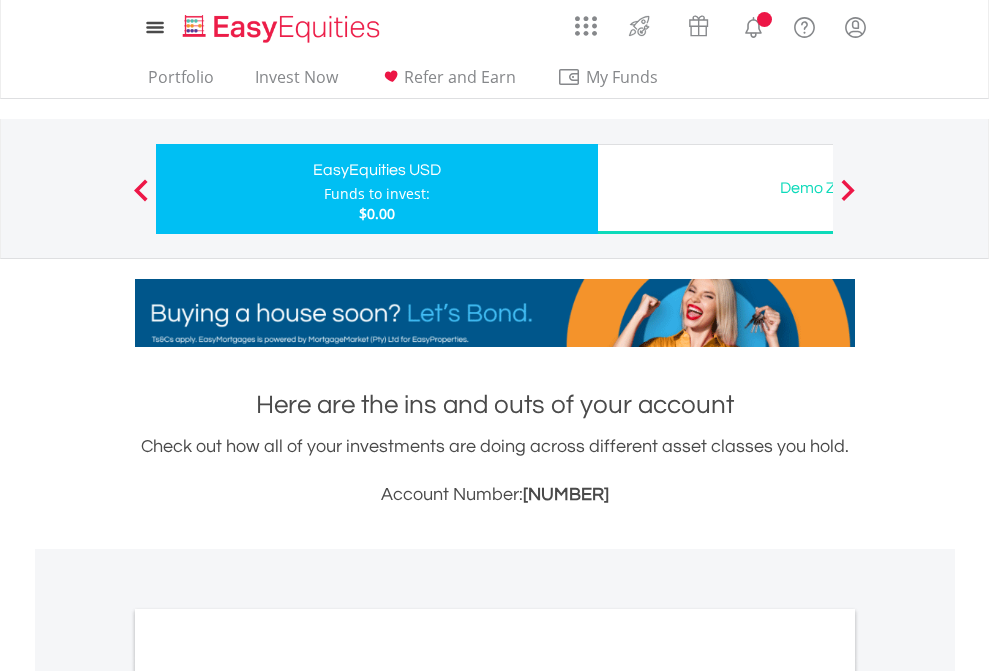 scroll, scrollTop: 1202, scrollLeft: 0, axis: vertical 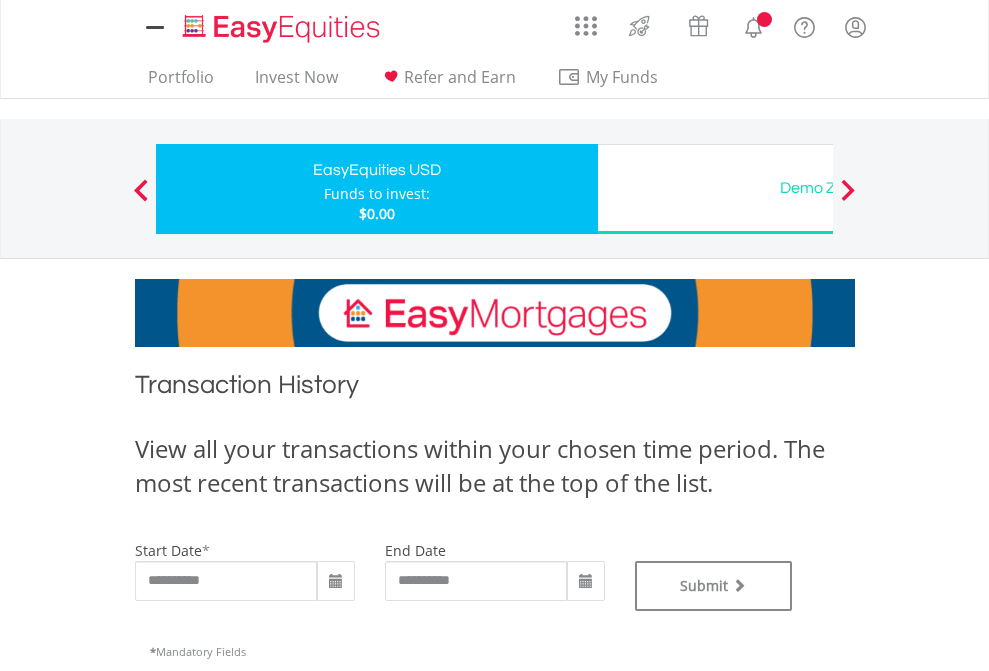 type on "**********" 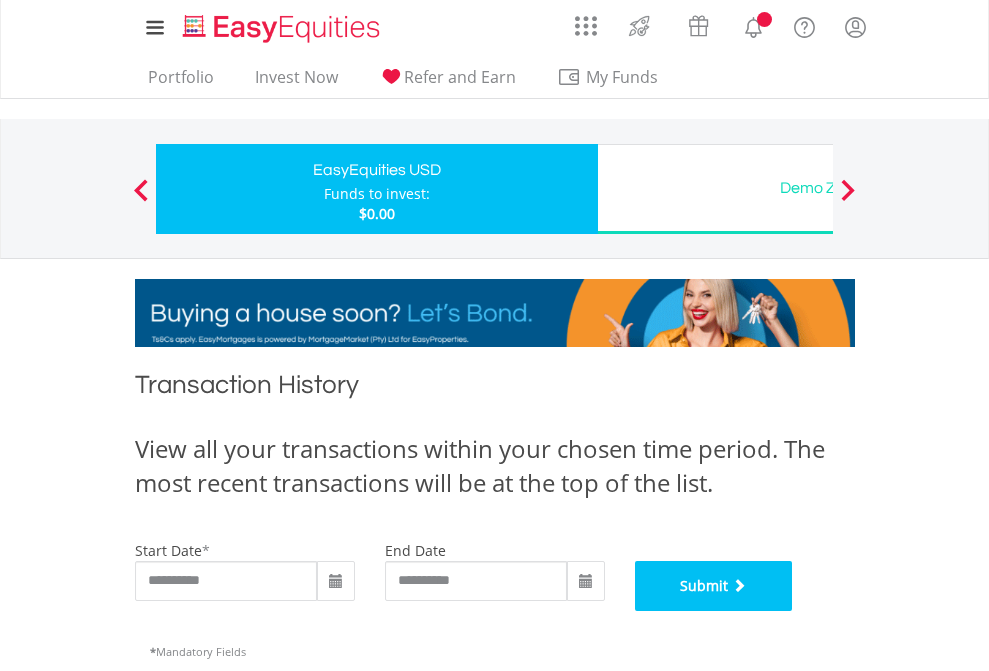 click on "Submit" at bounding box center (714, 586) 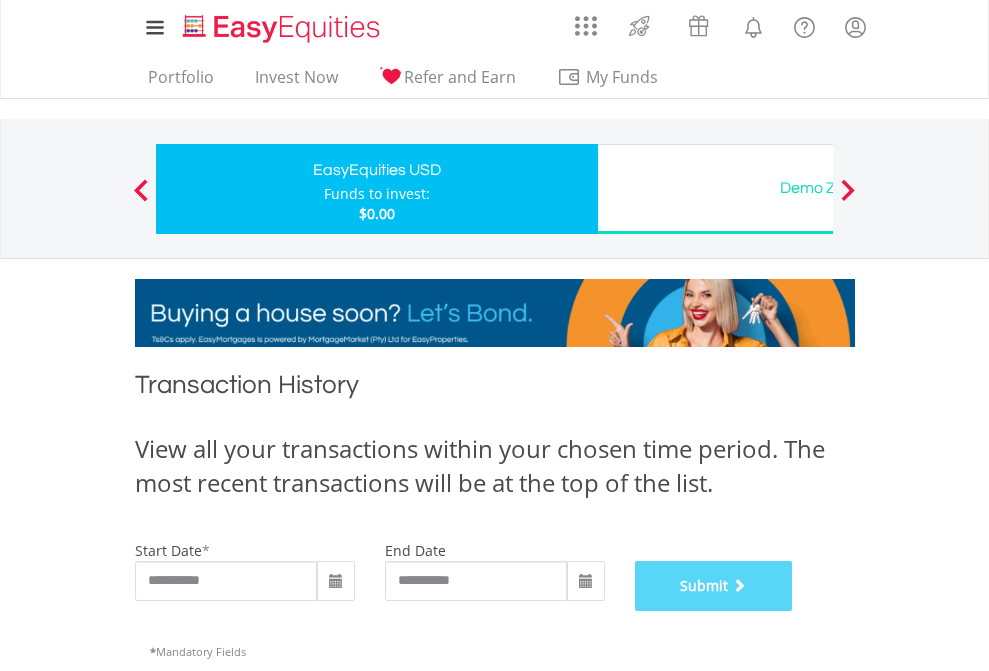 scroll, scrollTop: 811, scrollLeft: 0, axis: vertical 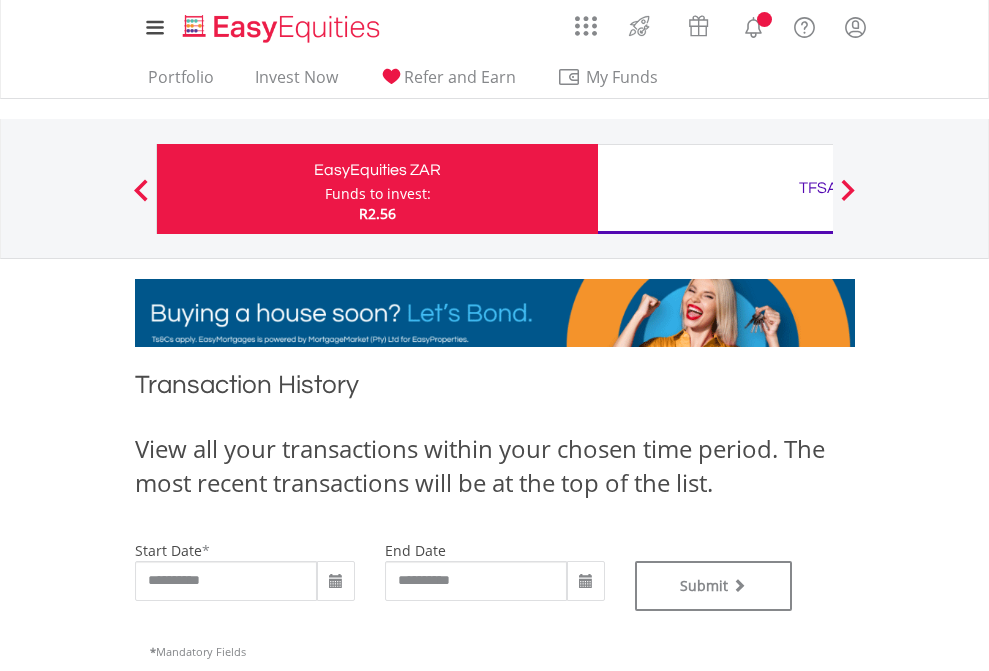 click on "TFSA" at bounding box center (818, 188) 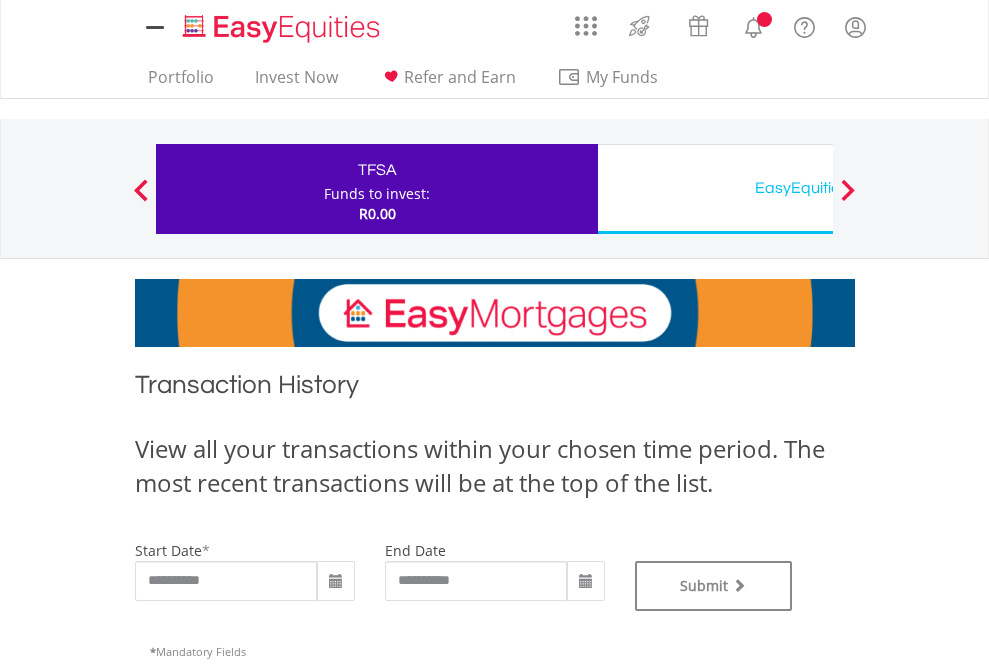 scroll, scrollTop: 0, scrollLeft: 0, axis: both 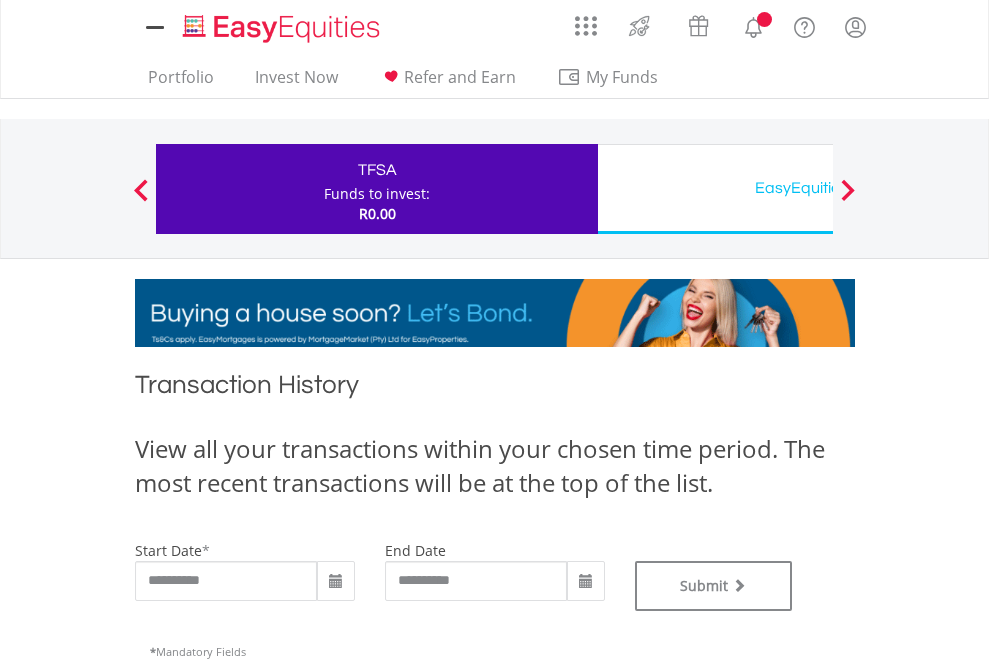 type on "**********" 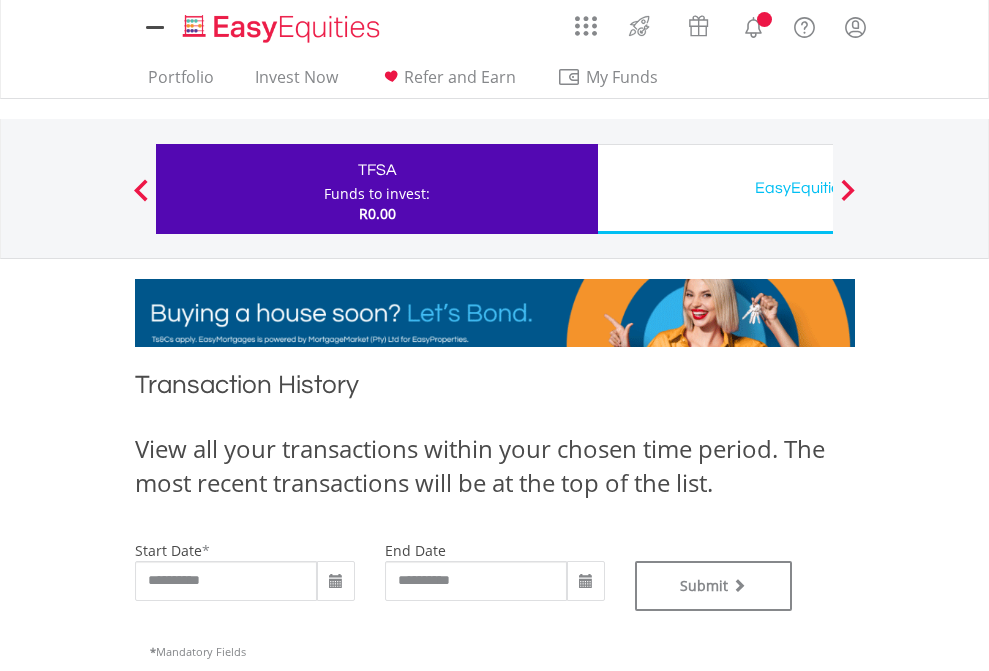 type on "**********" 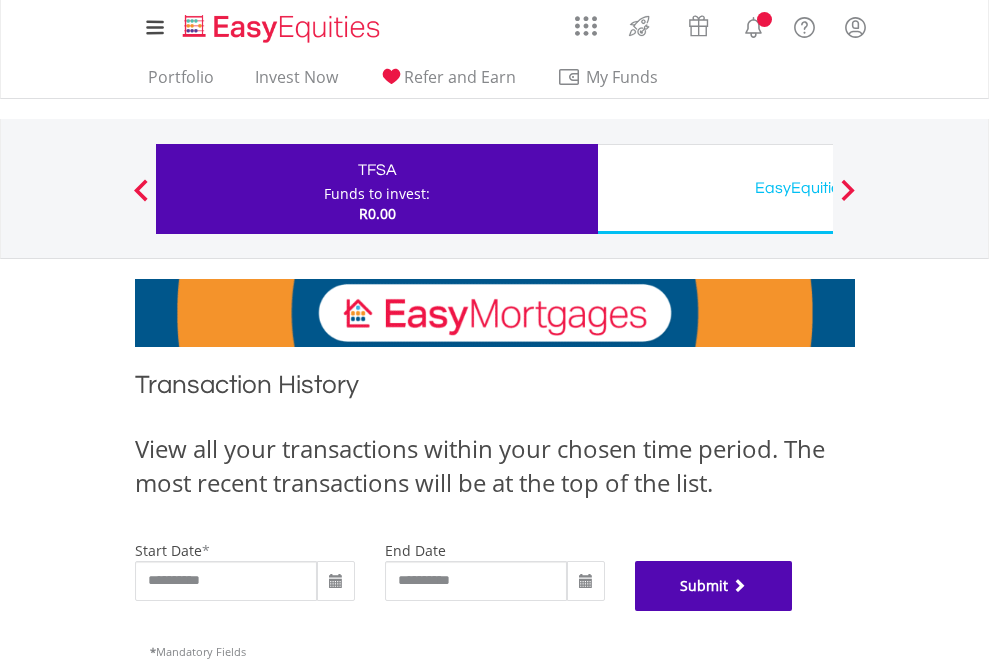 click on "Submit" at bounding box center (714, 586) 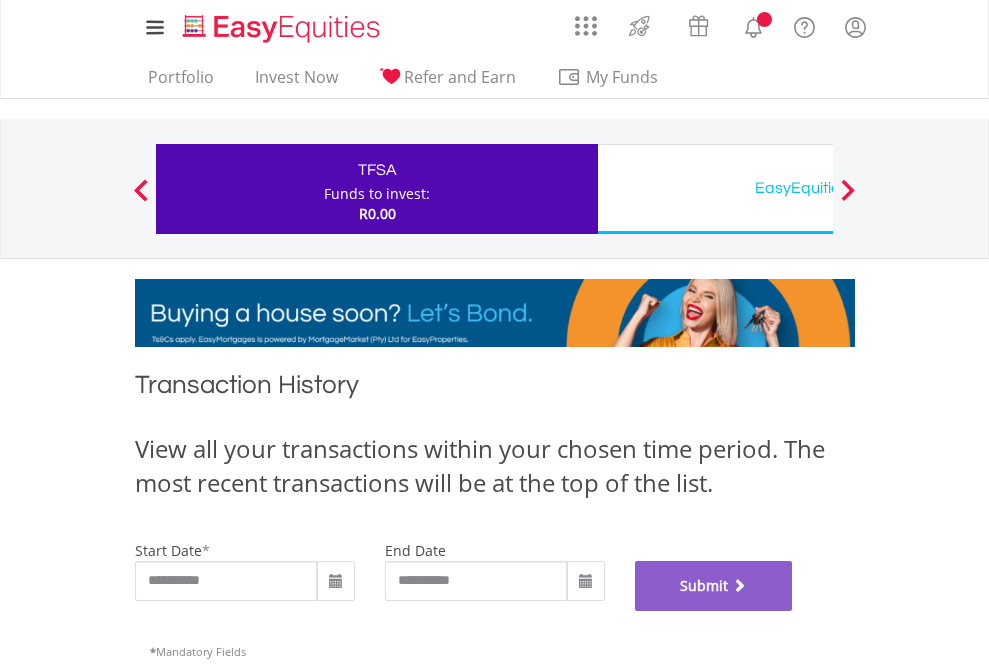 scroll, scrollTop: 811, scrollLeft: 0, axis: vertical 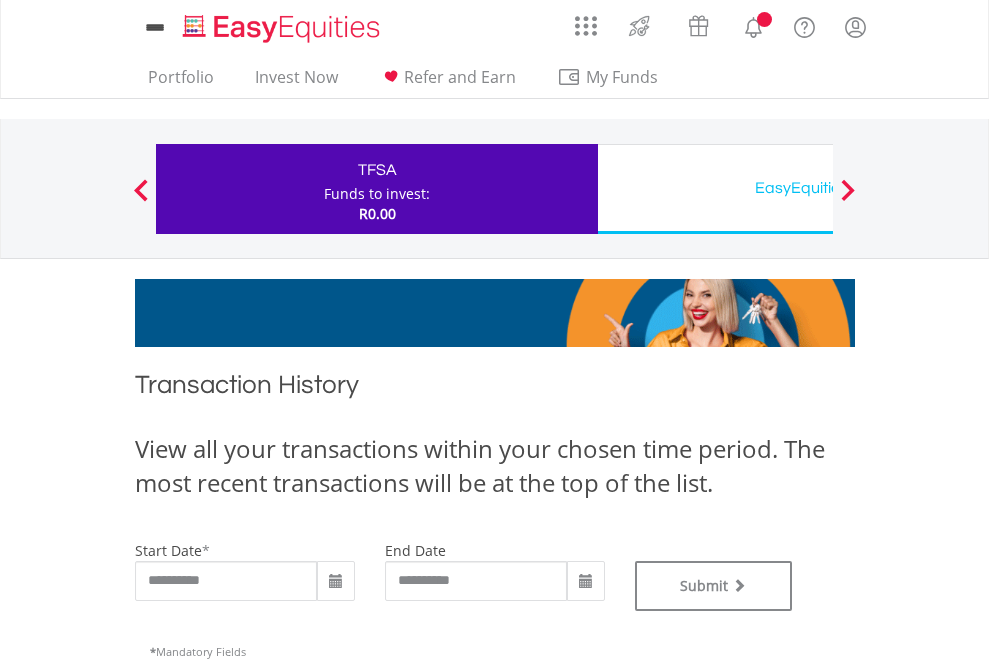 click on "EasyEquities USD" at bounding box center [818, 188] 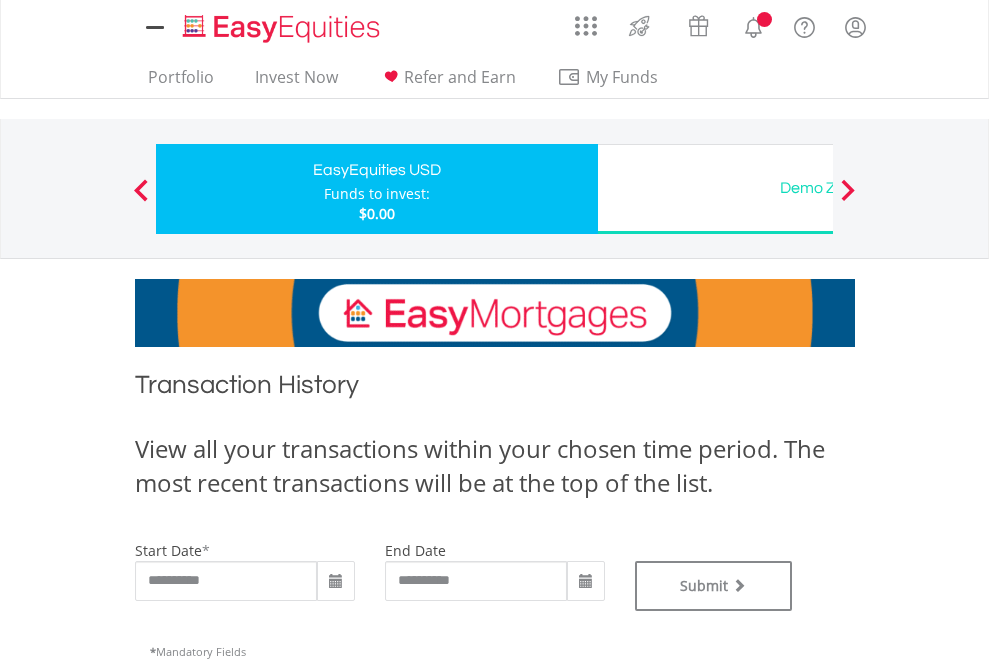 scroll, scrollTop: 0, scrollLeft: 0, axis: both 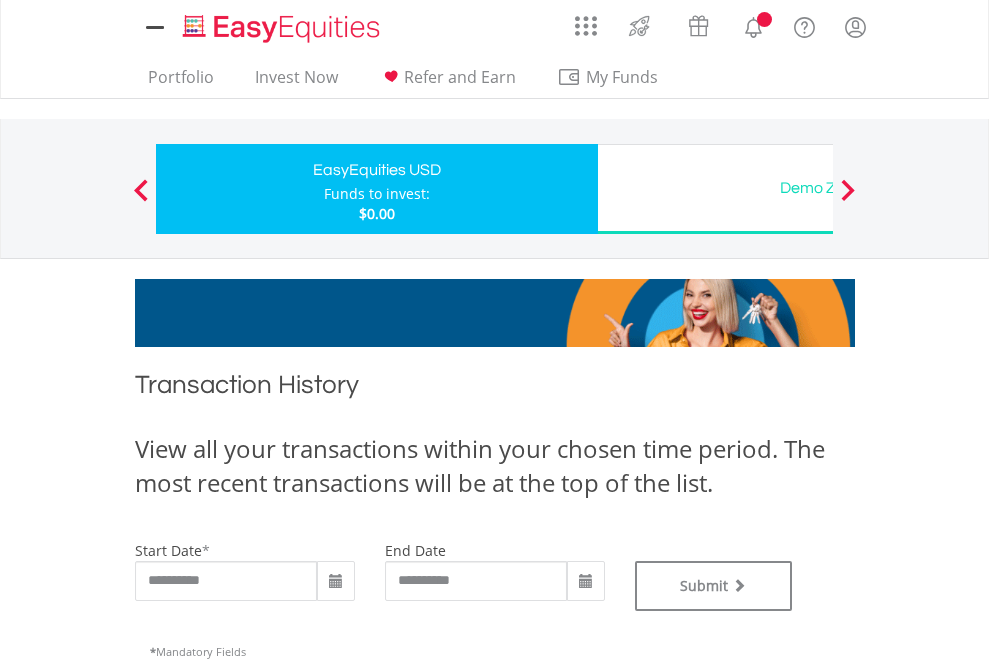 type on "**********" 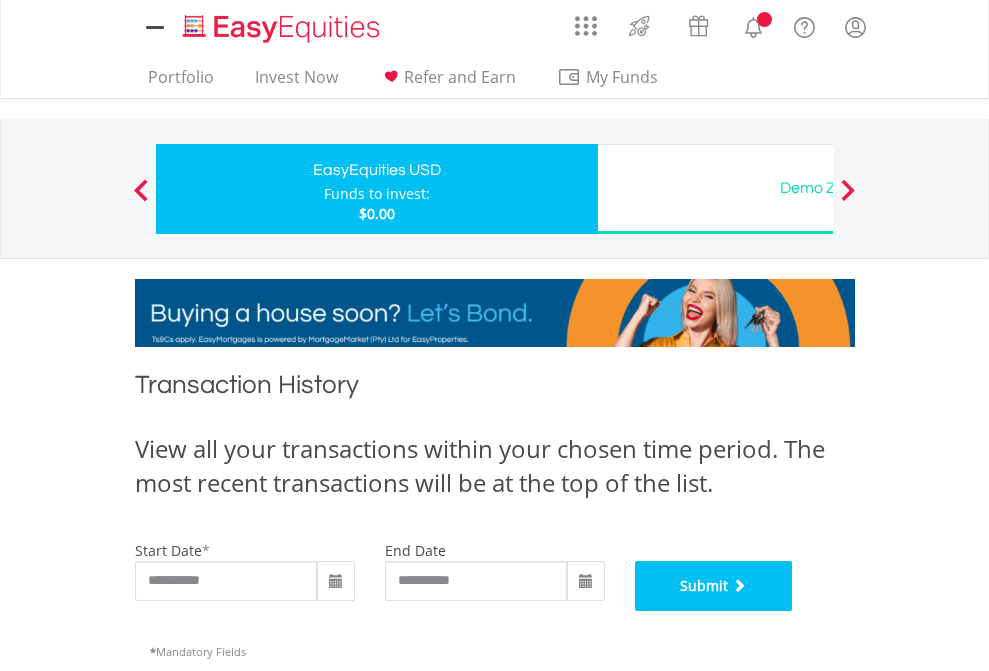 click on "Submit" at bounding box center [714, 586] 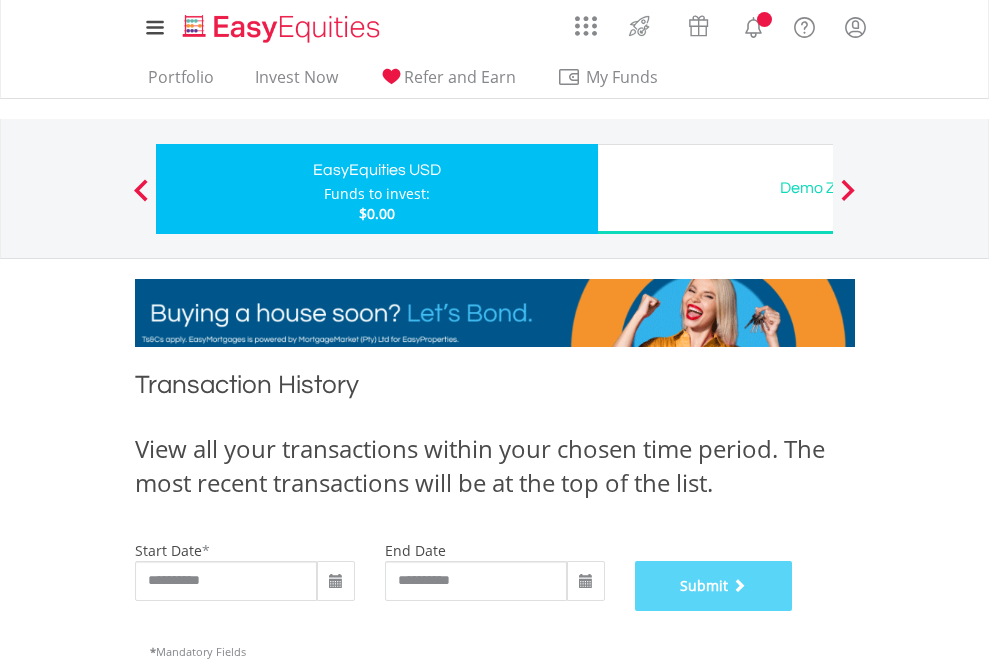 scroll, scrollTop: 811, scrollLeft: 0, axis: vertical 